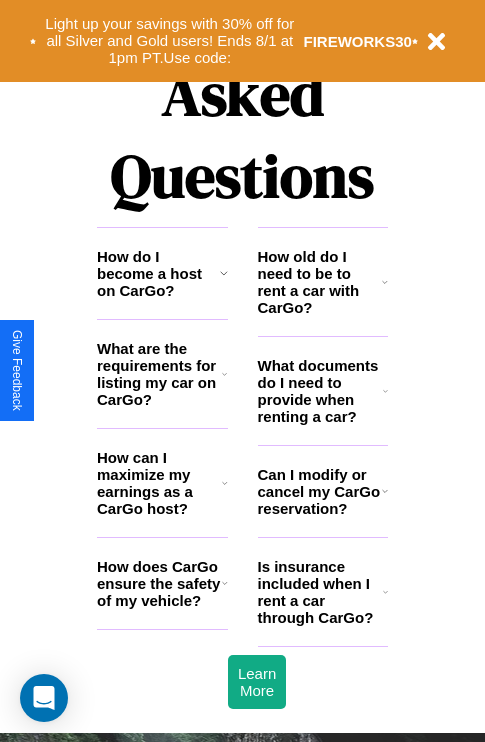 scroll, scrollTop: 2423, scrollLeft: 0, axis: vertical 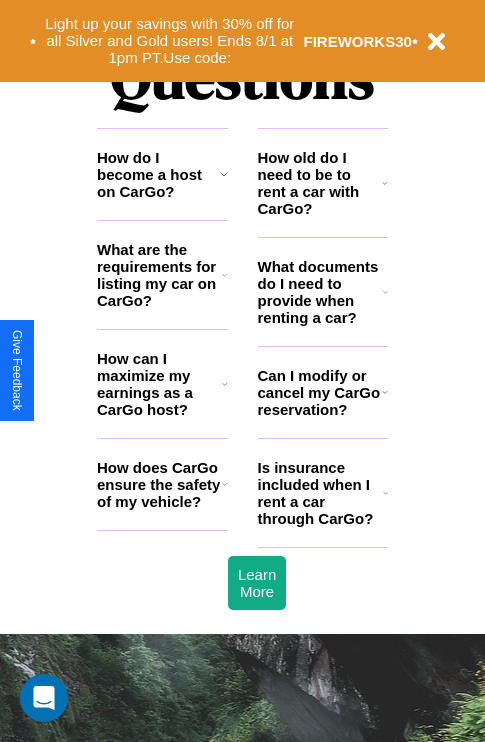 click on "Can I modify or cancel my CarGo reservation?" at bounding box center (320, 392) 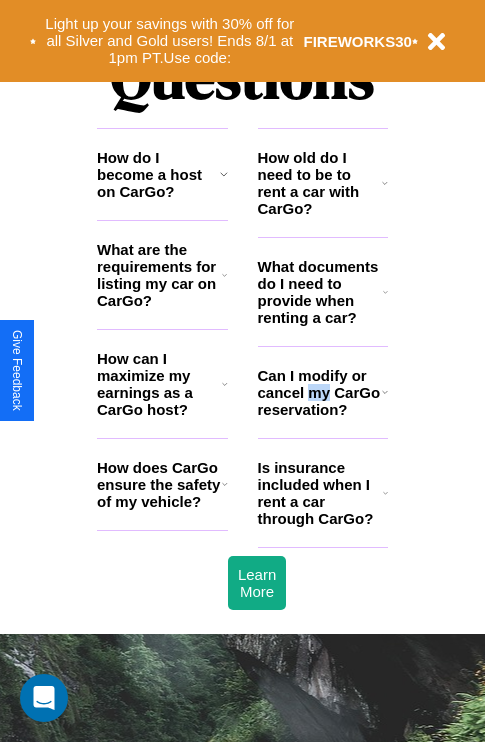 click on "Can I modify or cancel my CarGo reservation?" at bounding box center (320, 392) 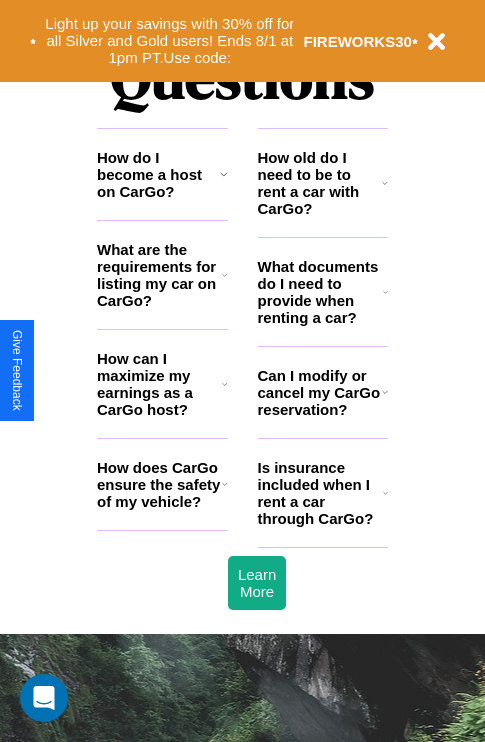 click on "How old do I need to be to rent a car with CarGo?" at bounding box center [320, 183] 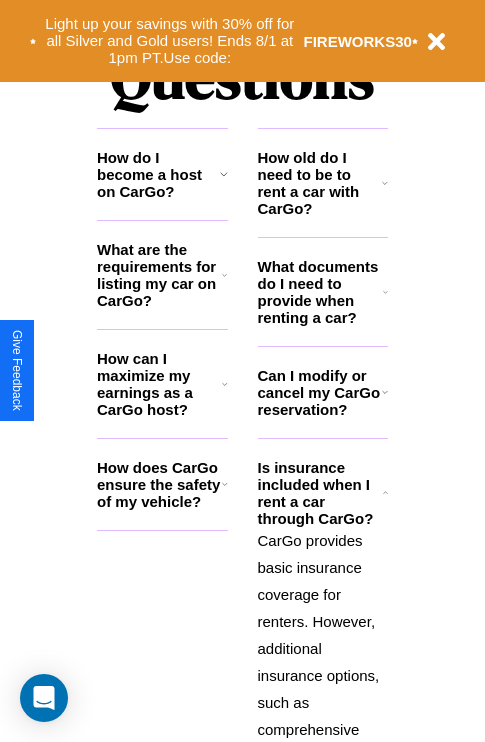 click on "What documents do I need to provide when renting a car?" at bounding box center [321, 292] 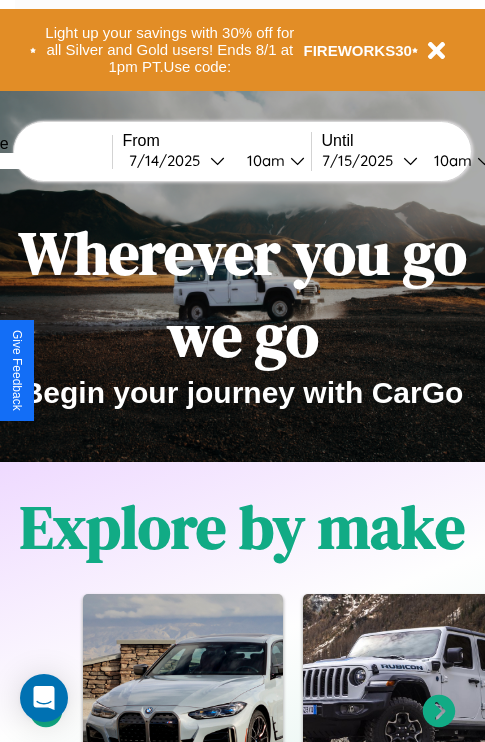scroll, scrollTop: 0, scrollLeft: 0, axis: both 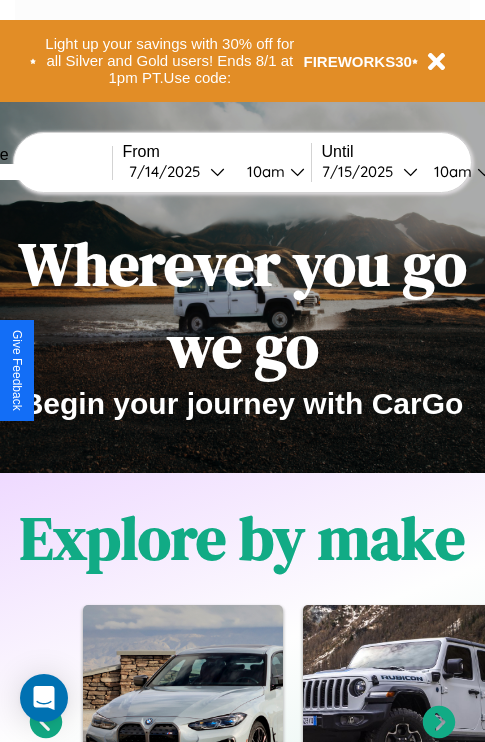 click at bounding box center [37, 172] 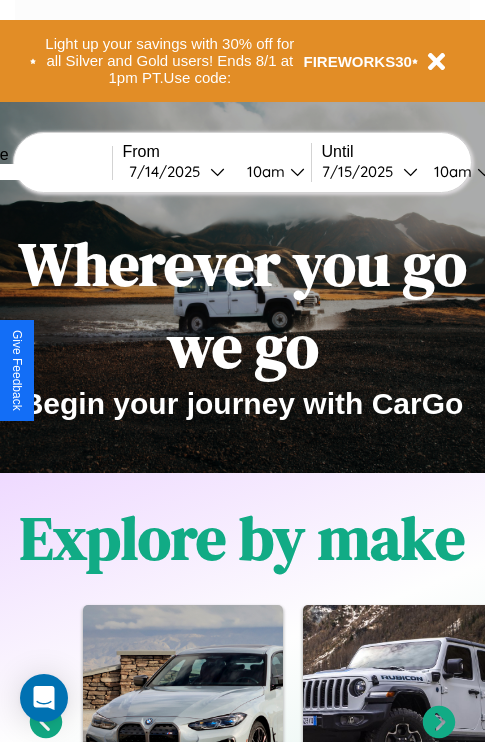 type on "******" 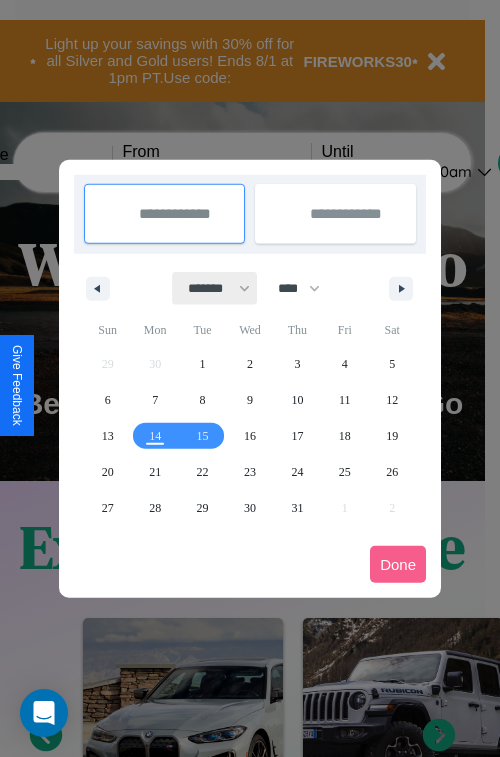 click on "******* ******** ***** ***** *** **** **** ****** ********* ******* ******** ********" at bounding box center (215, 288) 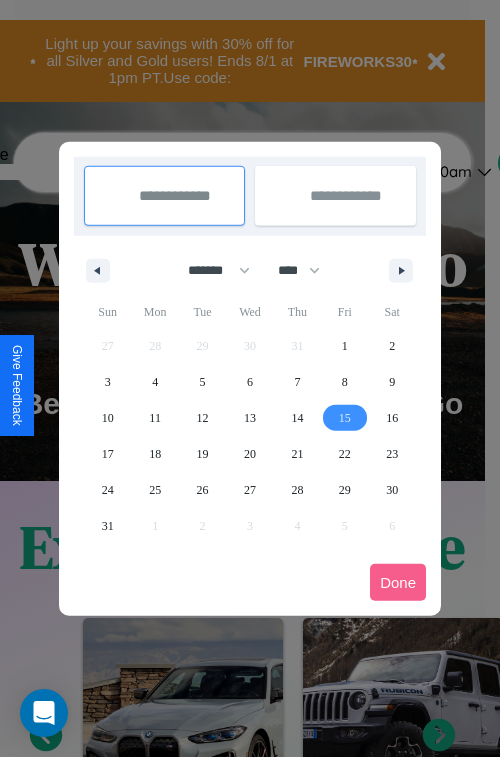 click on "15" at bounding box center (345, 418) 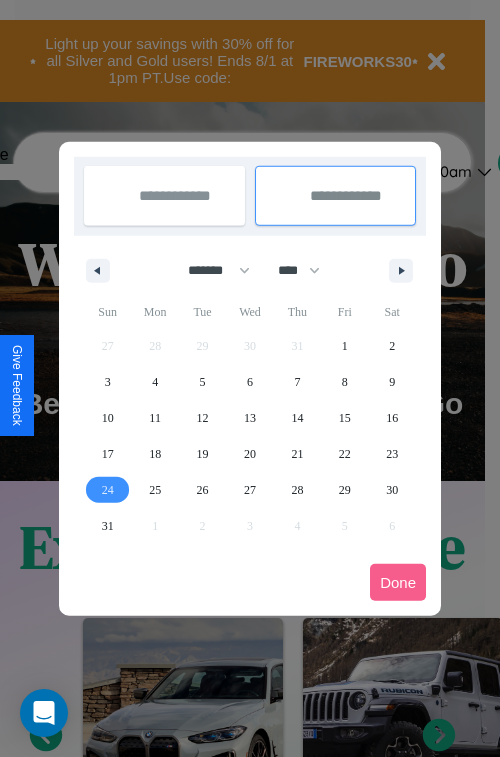 click on "24" at bounding box center (108, 490) 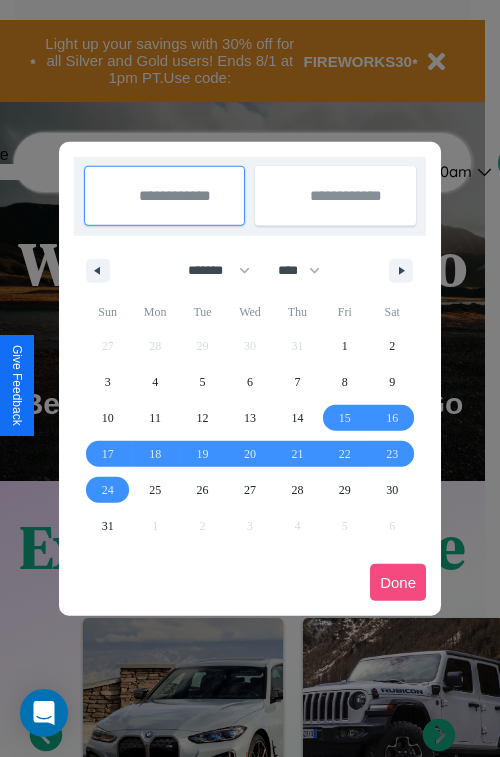 click on "Done" at bounding box center [398, 582] 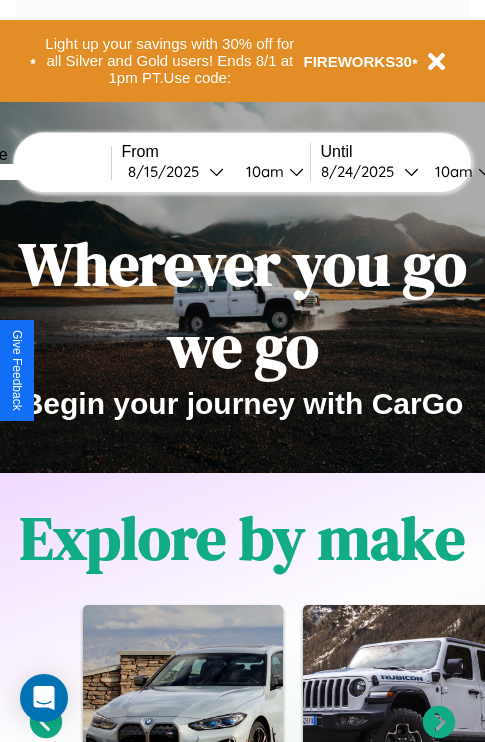 click on "10am" at bounding box center (262, 171) 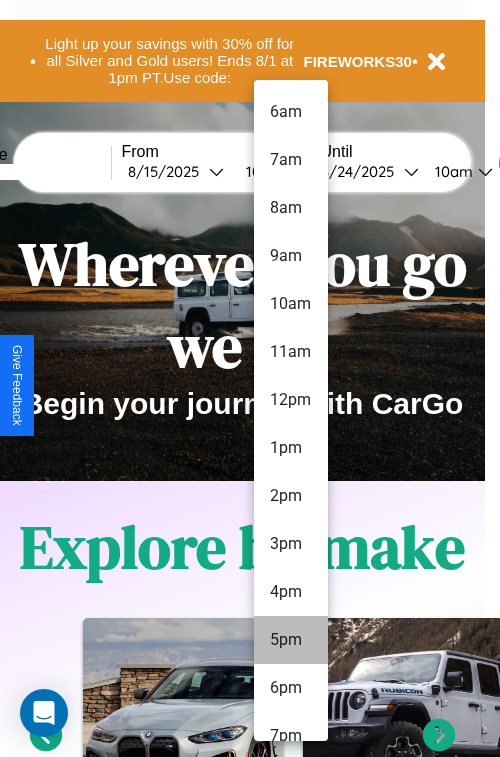 click on "5pm" at bounding box center [291, 640] 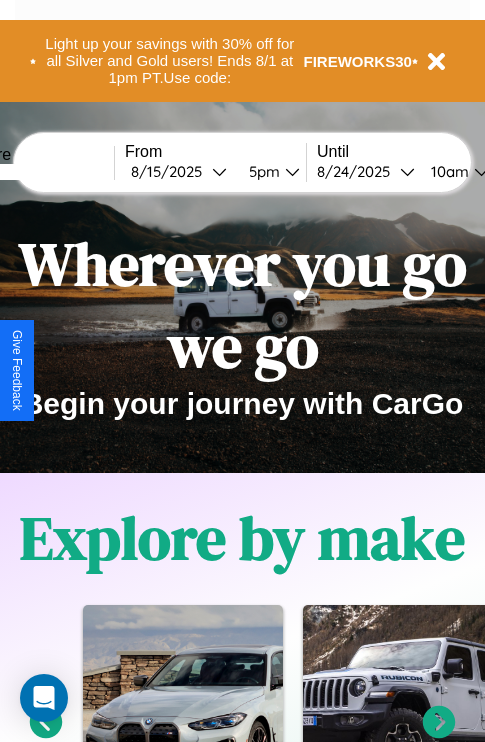 scroll, scrollTop: 0, scrollLeft: 72, axis: horizontal 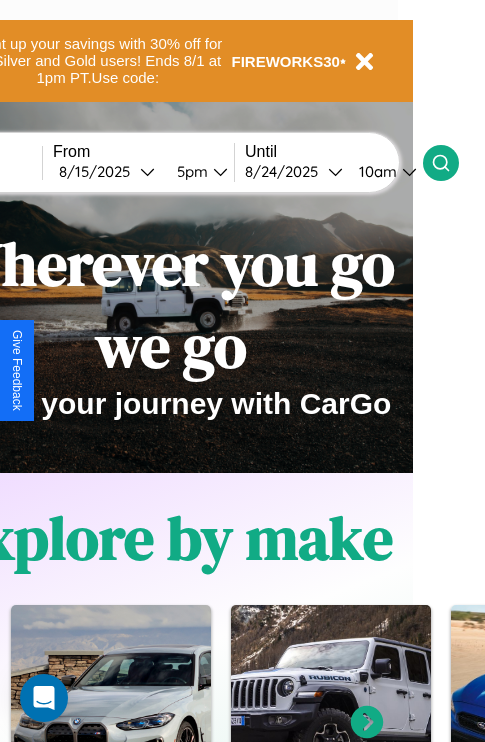 click 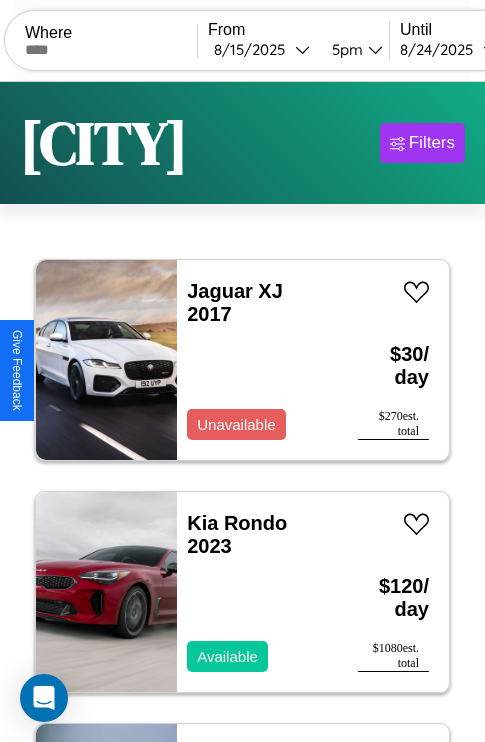 scroll, scrollTop: 66, scrollLeft: 0, axis: vertical 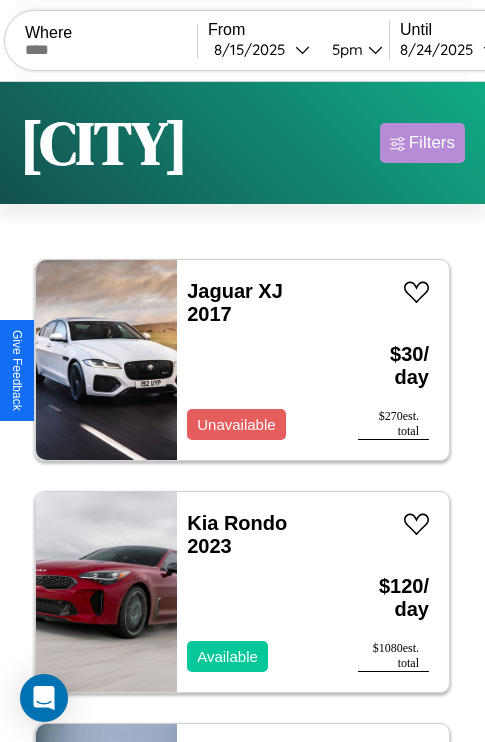 click on "Filters" at bounding box center [432, 143] 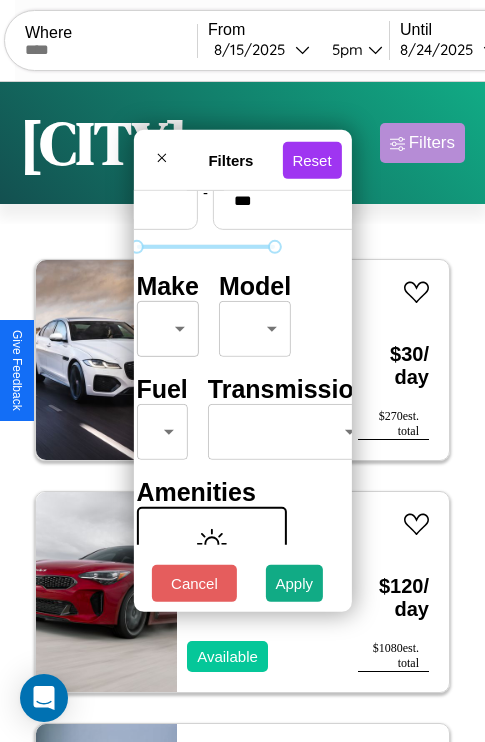 scroll, scrollTop: 162, scrollLeft: 63, axis: both 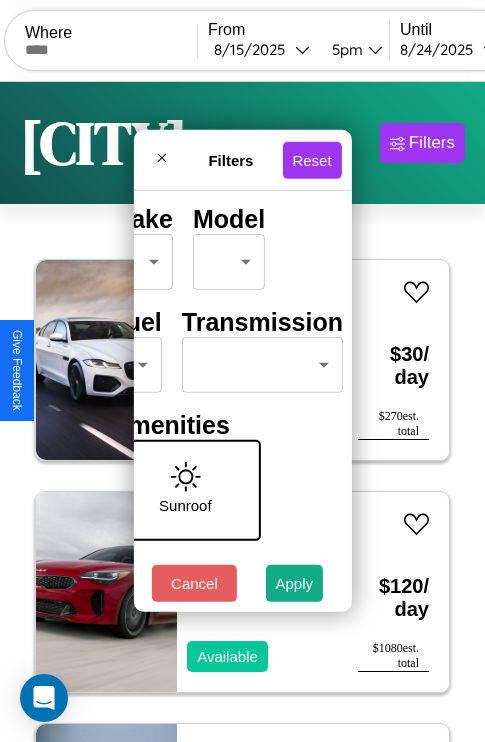 click on "CarGo Where From [DATE] 5pm Until [DATE] 10am Become a Host Login Sign Up [CITY] Filters 137  cars in this area These cars can be picked up in this city. Jaguar   XJ   2017 Unavailable $ 30  / day $ 270  est. total Kia   Rondo   2023 Available $ 120  / day $ 1080  est. total Land Rover   LR2   2014 Unavailable $ 80  / day $ 720  est. total Audi   RS e-tron GT   2020 Available $ 40  / day $ 360  est. total Alfa Romeo   Tonale   2014 Unavailable $ 130  / day $ 1170  est. total Acura   TLX   2014 Available $ 100  / day $ 900  est. total Hyundai   Pony   2020 Available $ 170  / day $ 1530  est. total Honda   NC700XDL (NC700X DCT)   2017 Available $ 160  / day $ 1440  est. total Mercedes   L1116   2014 Available $ 200  / day $ 1800  est. total Subaru   SVX   2014 Unavailable $ 190  / day $ 1710  est. total Honda   SXS700 (Pioneer 700)   2021 Available $ 100  / day $ 900  est. total Jeep   Renegade   2024 Available $ 130  / day $ 1170  est. total Kia   K5   2016 Unavailable $ 50  / day $ 450GMC     $" at bounding box center [242, 412] 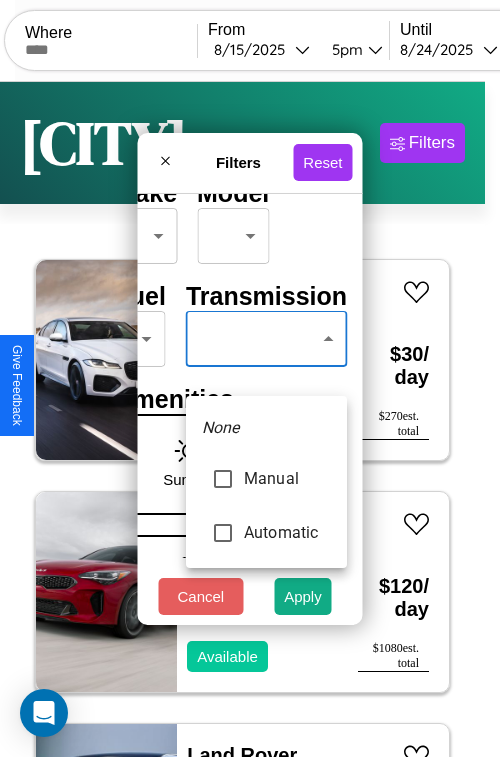 type on "*********" 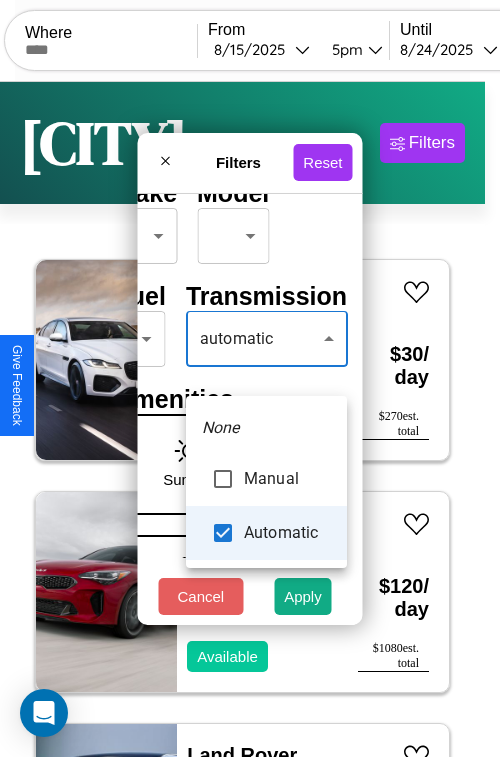 click at bounding box center (250, 378) 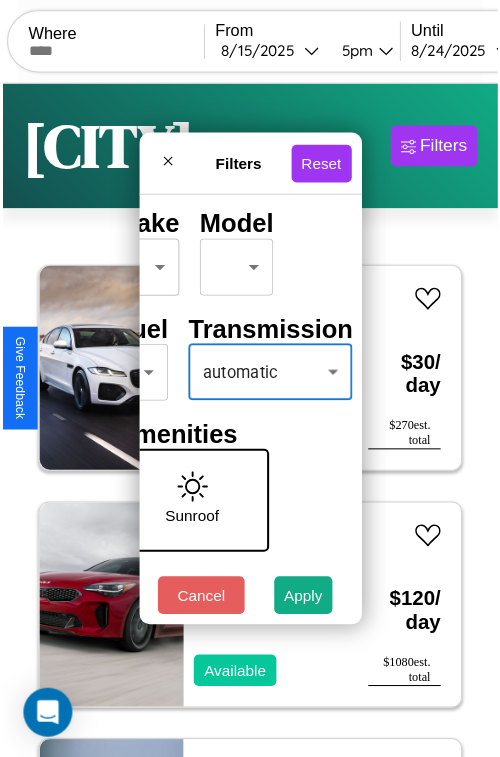 scroll, scrollTop: 59, scrollLeft: 40, axis: both 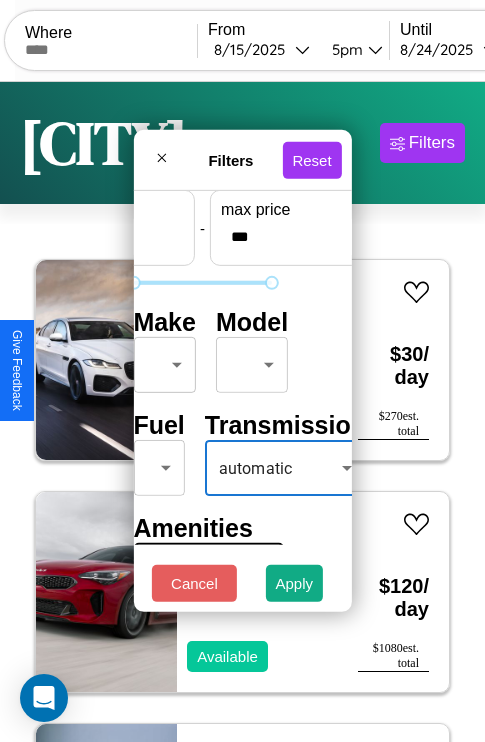 click on "CarGo Where From [DATE] 5pm Until [DATE] 10am Become a Host Login Sign Up [CITY] Filters 137  cars in this area These cars can be picked up in this city. Jaguar   XJ   2017 Unavailable $ 30  / day $ 270  est. total Kia   Rondo   2023 Available $ 120  / day $ 1080  est. total Land Rover   LR2   2014 Unavailable $ 80  / day $ 720  est. total Audi   RS e-tron GT   2020 Available $ 40  / day $ 360  est. total Alfa Romeo   Tonale   2014 Unavailable $ 130  / day $ 1170  est. total Acura   TLX   2014 Available $ 100  / day $ 900  est. total Hyundai   Pony   2020 Available $ 170  / day $ 1530  est. total Honda   NC700XDL (NC700X DCT)   2017 Available $ 160  / day $ 1440  est. total Mercedes   L1116   2014 Available $ 200  / day $ 1800  est. total Subaru   SVX   2014 Unavailable $ 190  / day $ 1710  est. total Honda   SXS700 (Pioneer 700)   2021 Available $ 100  / day $ 900  est. total Jeep   Renegade   2024 Available $ 130  / day $ 1170  est. total Kia   K5   2016 Unavailable $ 50  / day $ 450GMC     $" at bounding box center (242, 412) 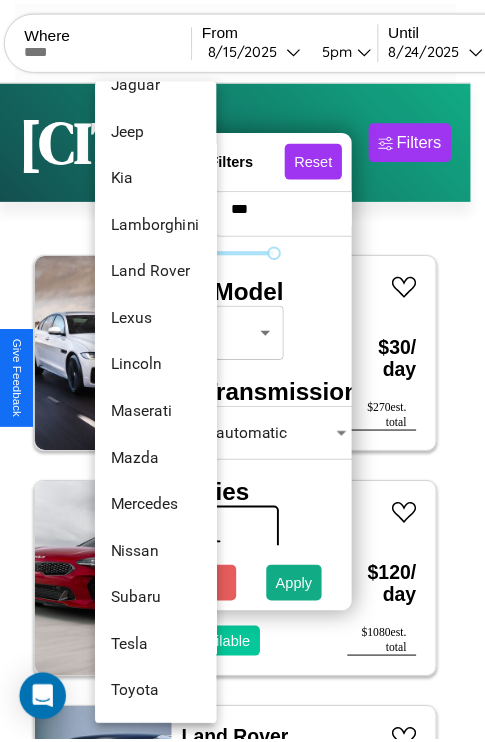 scroll, scrollTop: 1046, scrollLeft: 0, axis: vertical 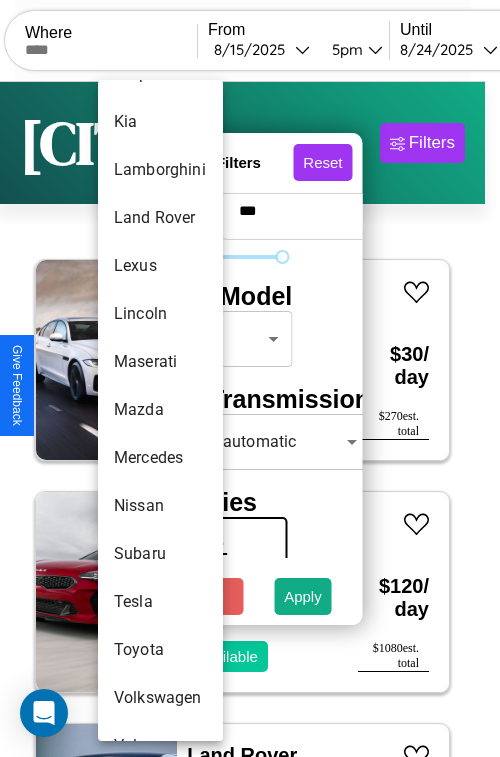 click on "Mazda" at bounding box center [160, 410] 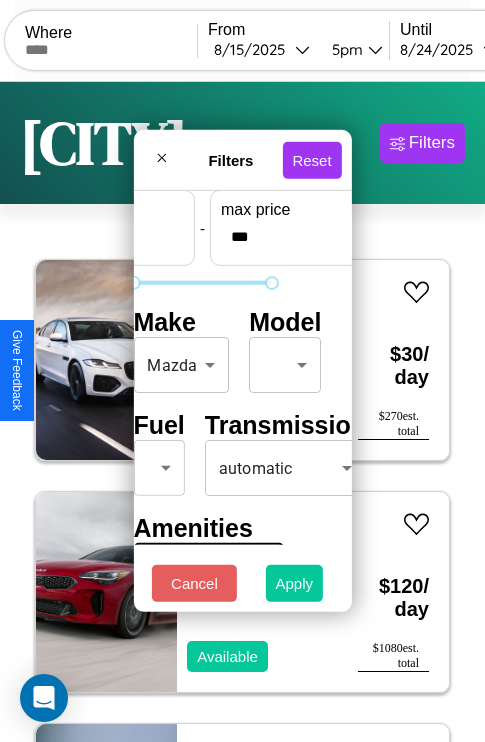 click on "Apply" at bounding box center [295, 583] 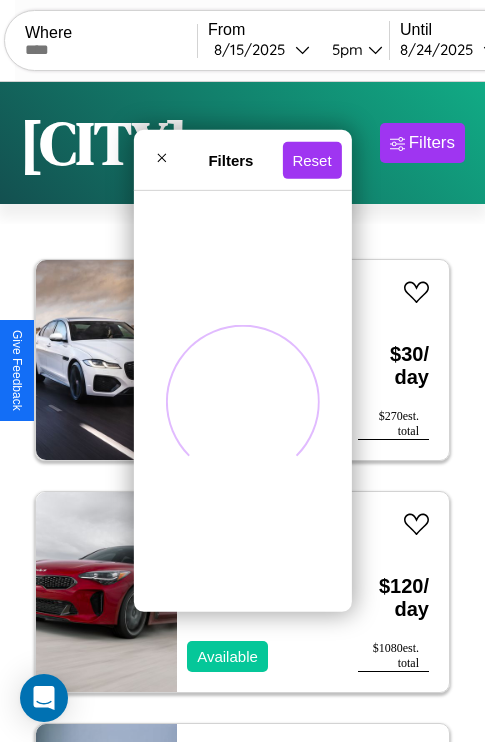 scroll, scrollTop: 95, scrollLeft: 0, axis: vertical 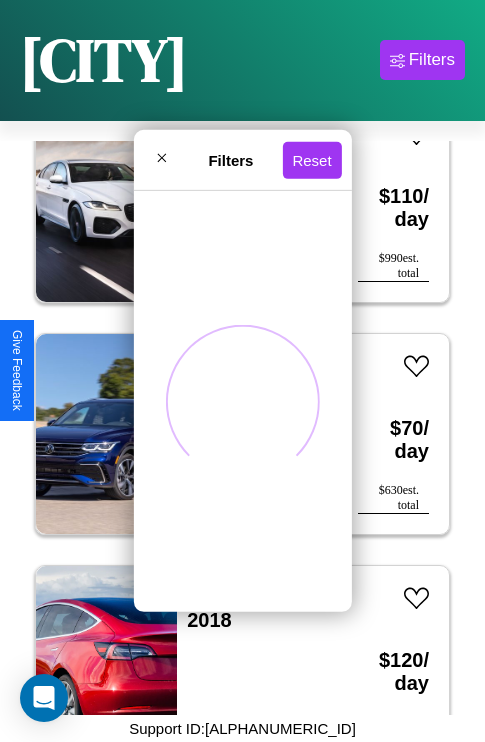 click at bounding box center (243, 401) 